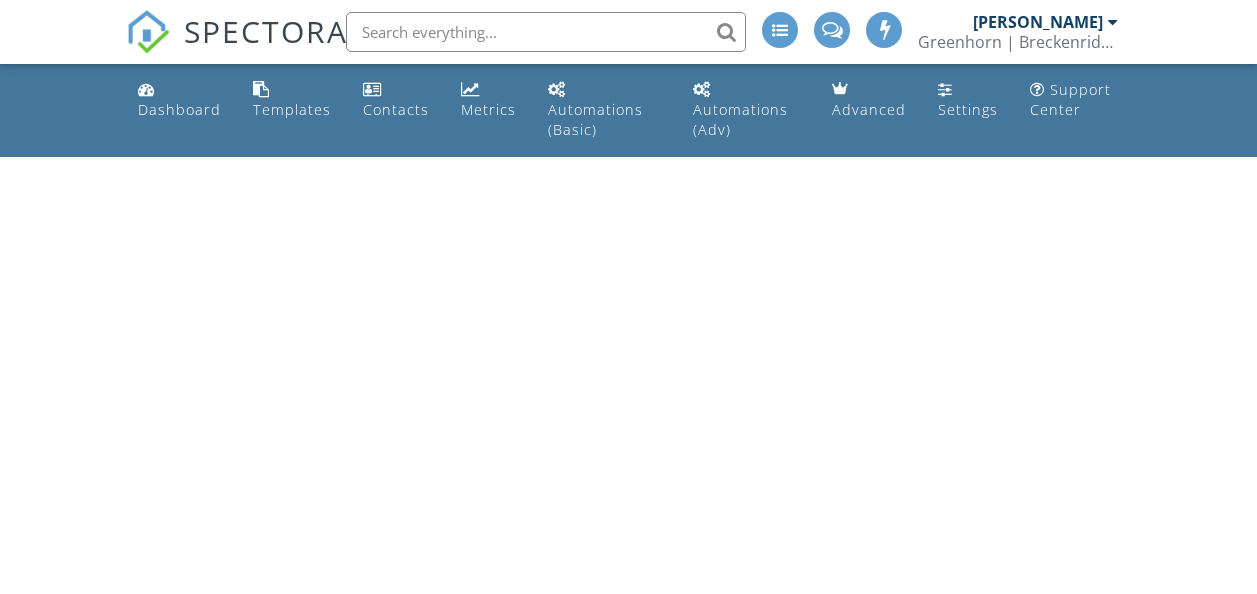 scroll, scrollTop: 0, scrollLeft: 0, axis: both 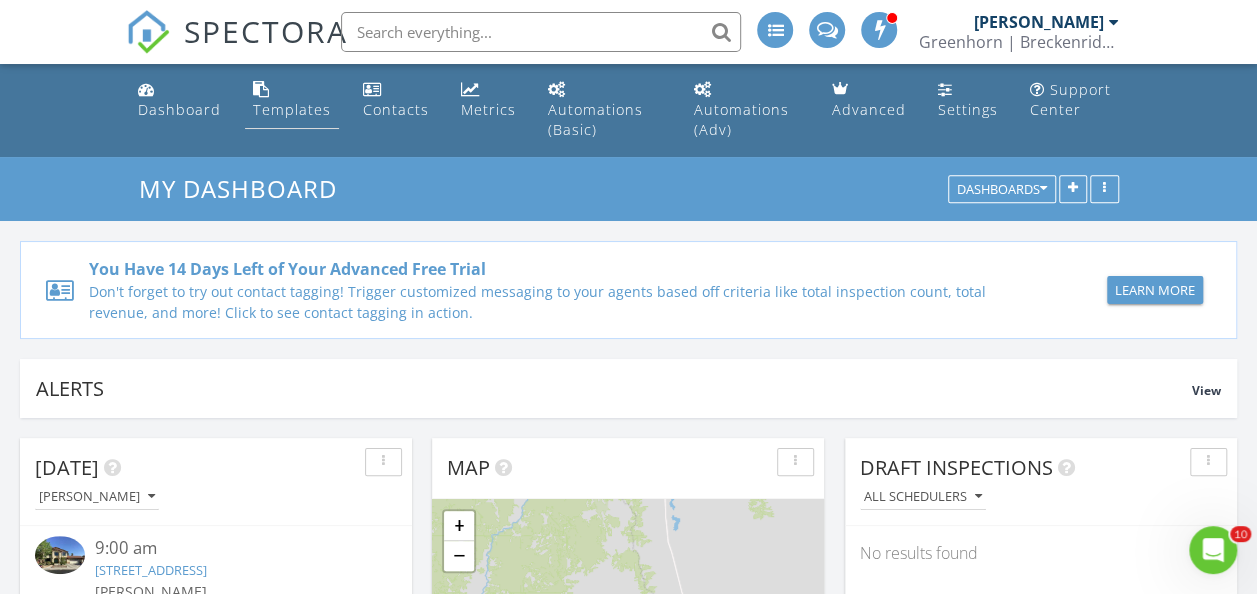 click on "Templates" at bounding box center (292, 100) 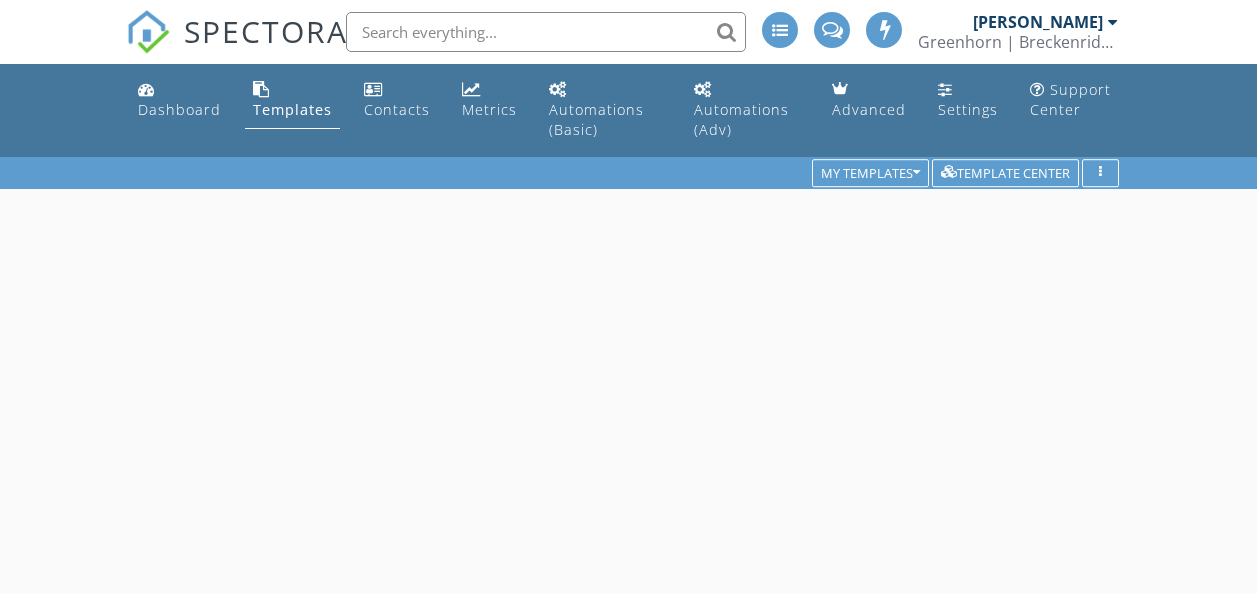 scroll, scrollTop: 0, scrollLeft: 0, axis: both 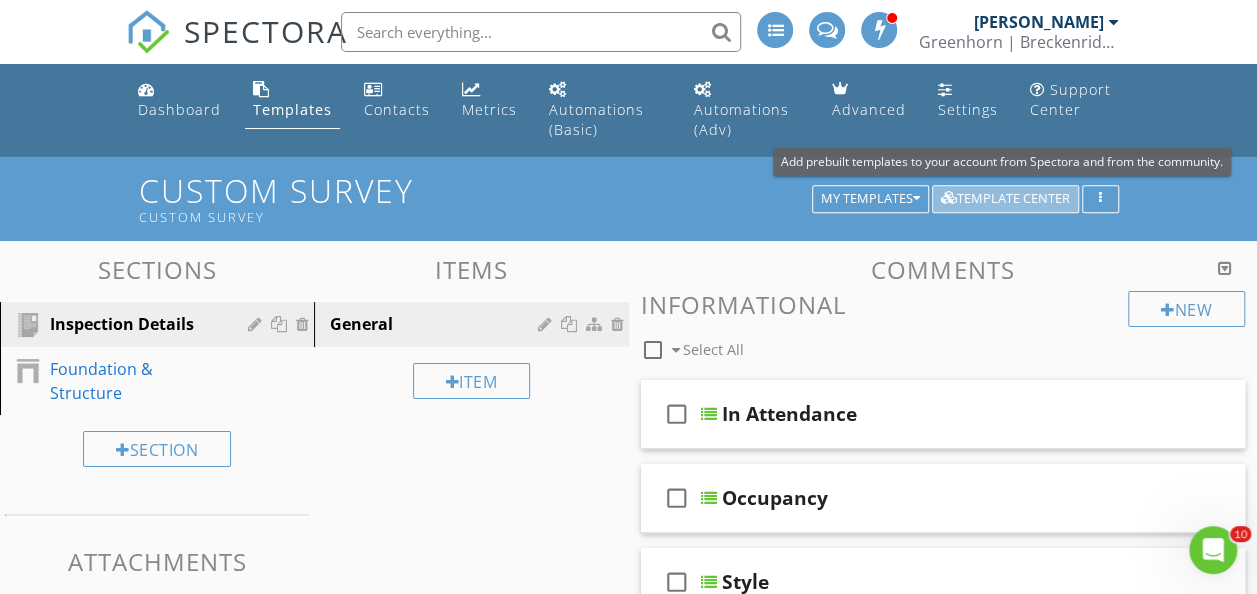 click on "Template Center" at bounding box center [1005, 199] 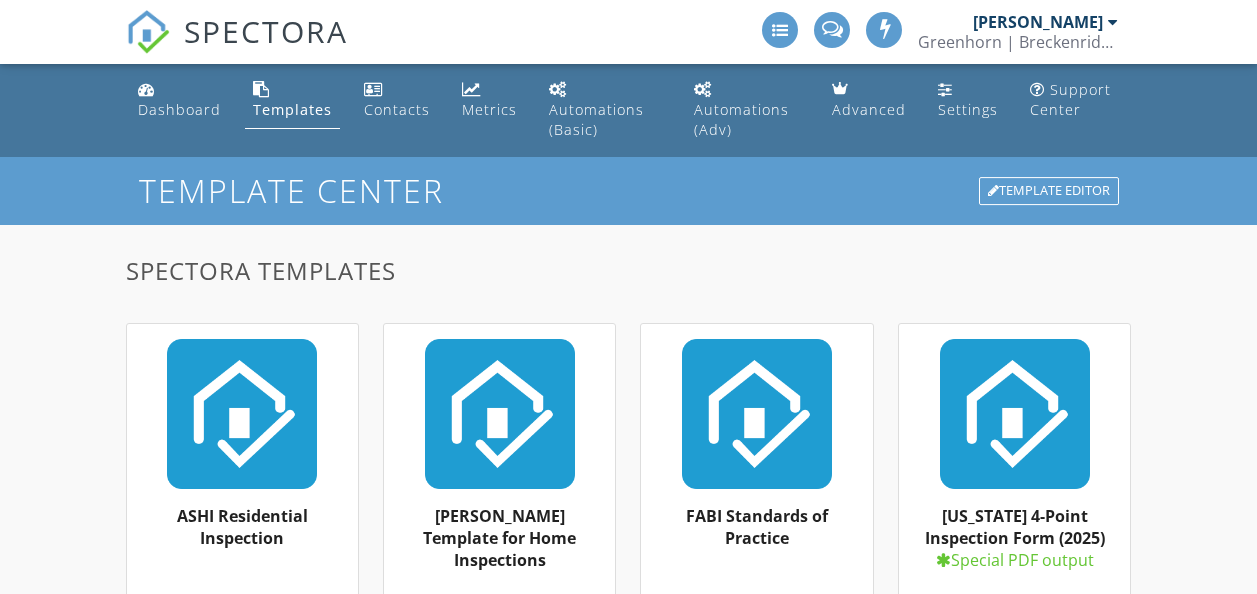 scroll, scrollTop: 0, scrollLeft: 0, axis: both 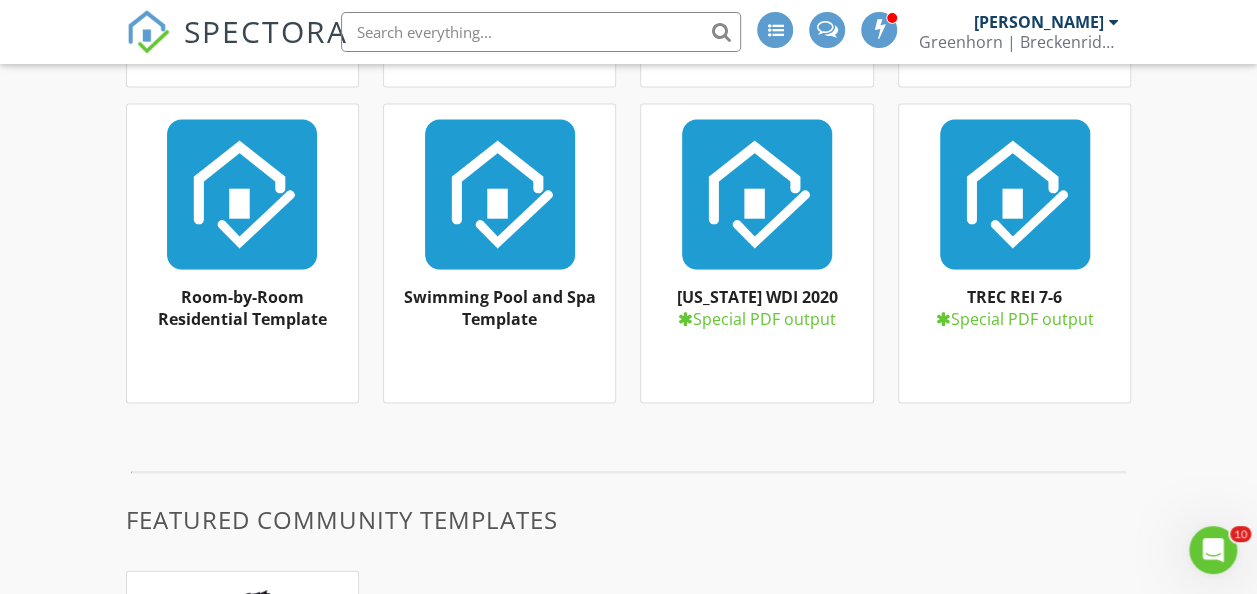 click at bounding box center [499, 194] 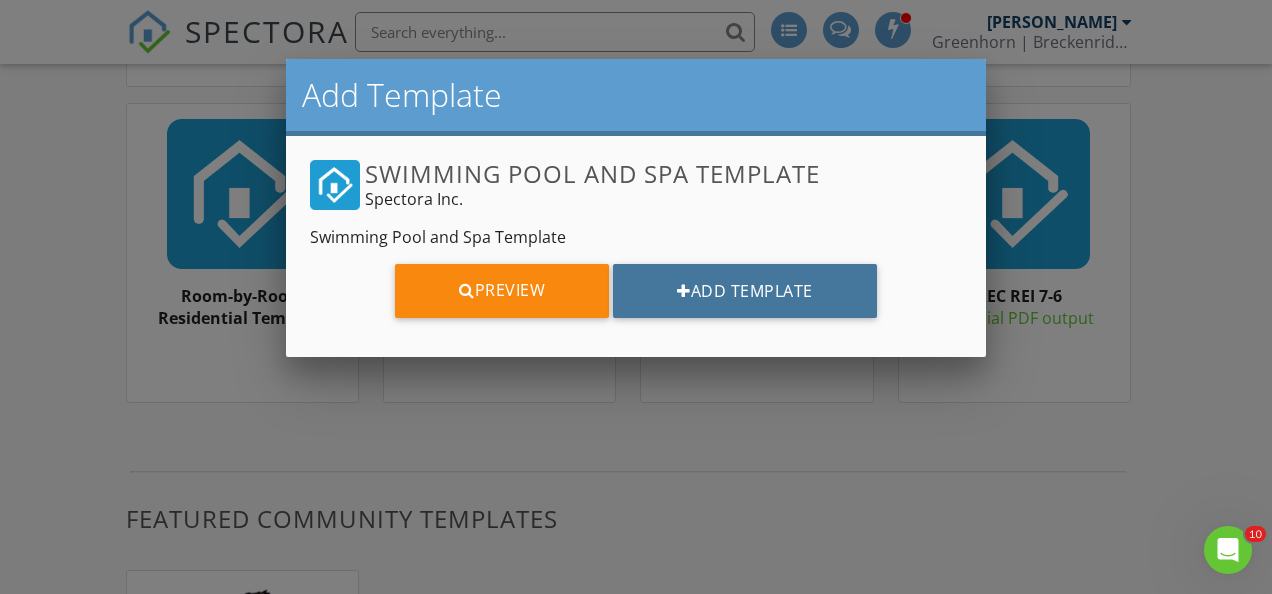 click on "Add Template" at bounding box center (745, 291) 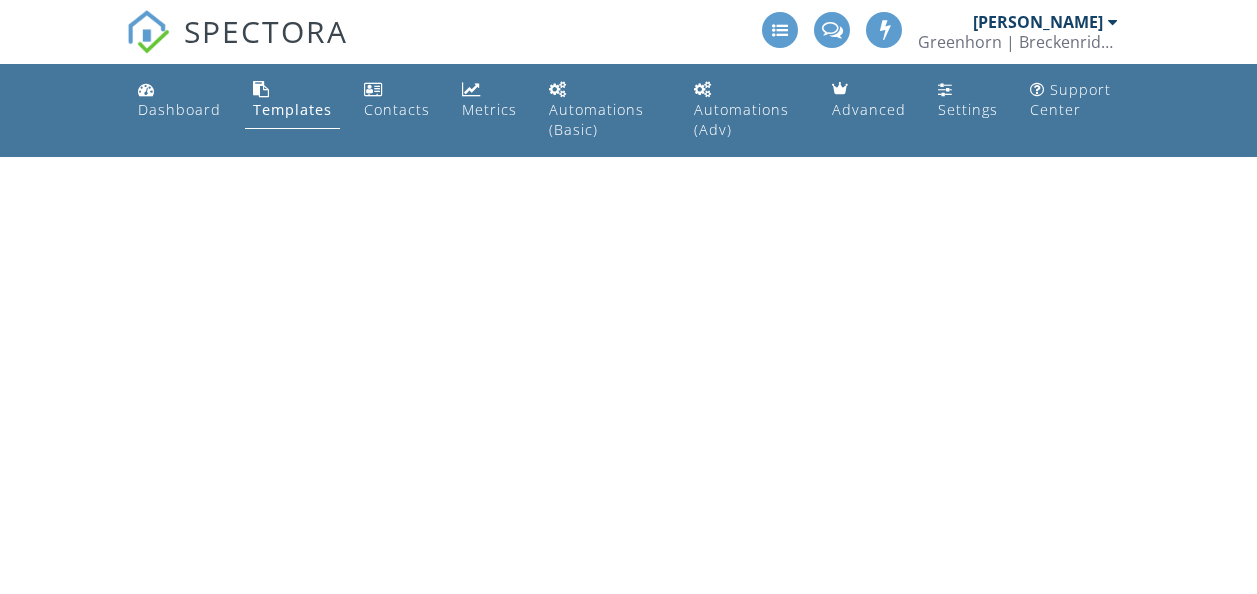 scroll, scrollTop: 0, scrollLeft: 0, axis: both 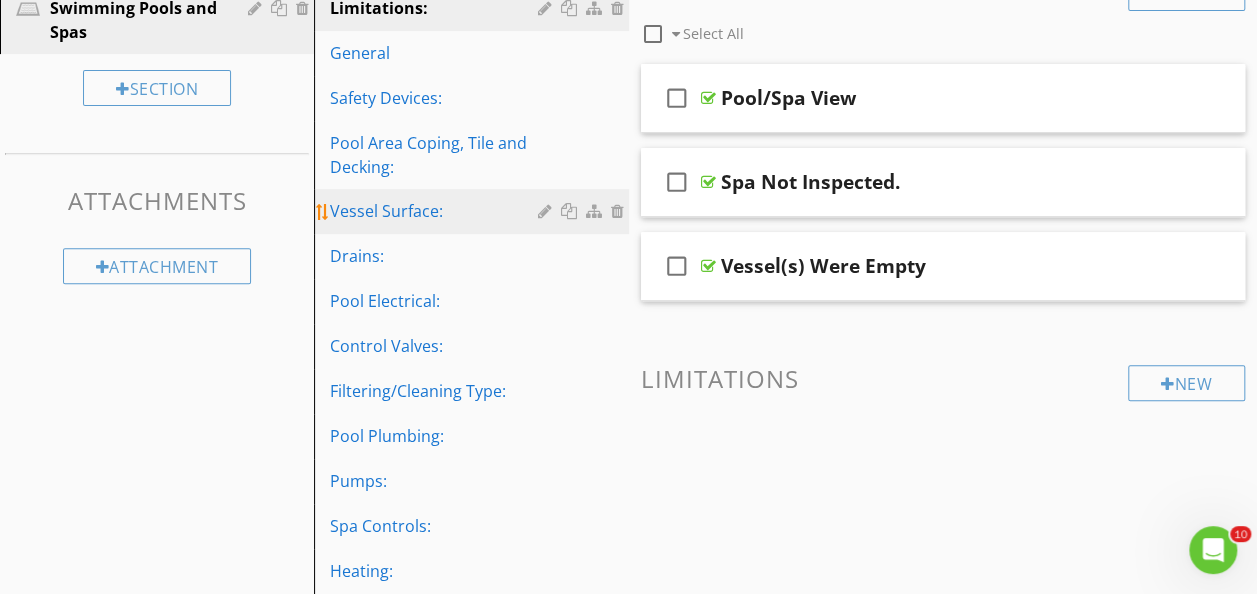 click on "Vessel Surface:" at bounding box center [436, 211] 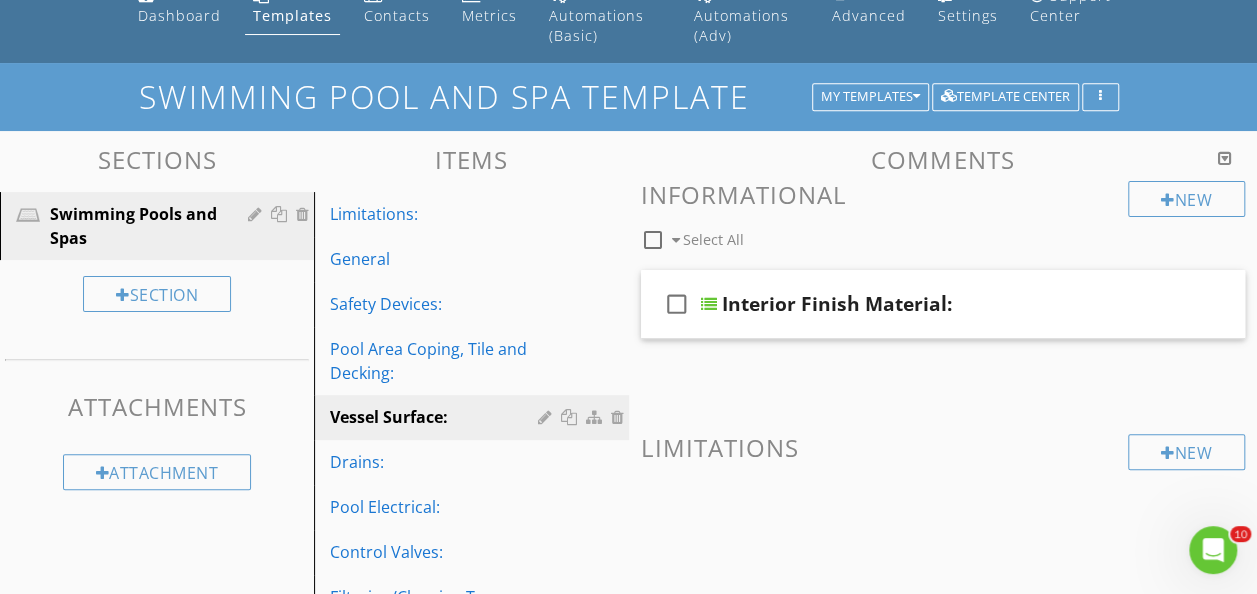 scroll, scrollTop: 67, scrollLeft: 0, axis: vertical 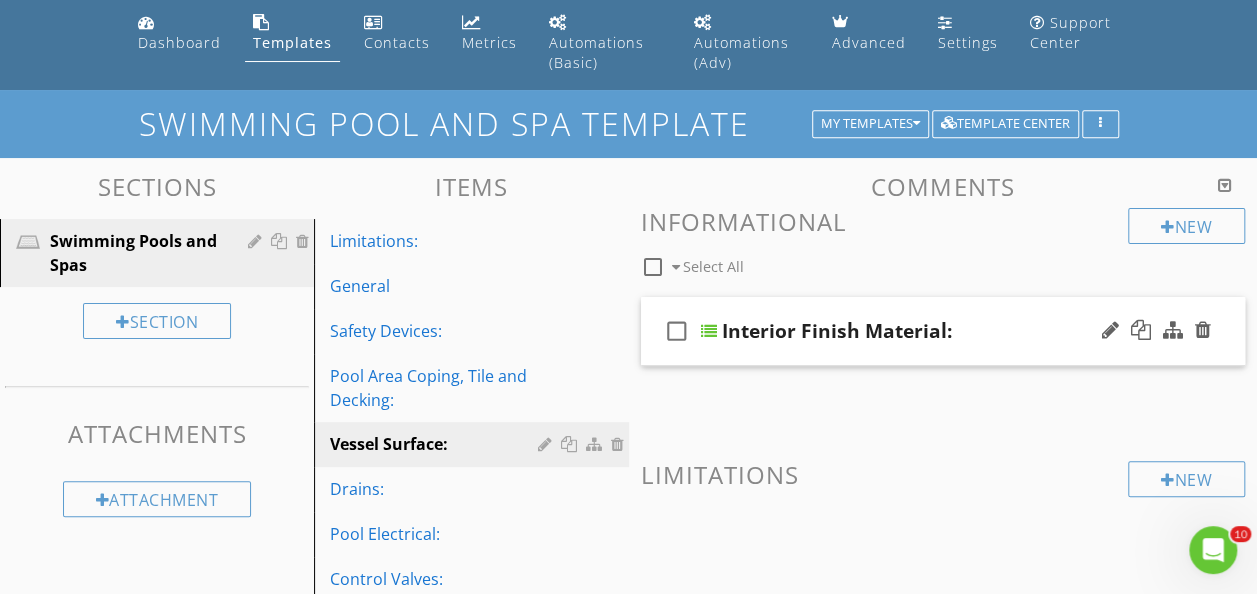 click on "Interior Finish Material:" at bounding box center (837, 331) 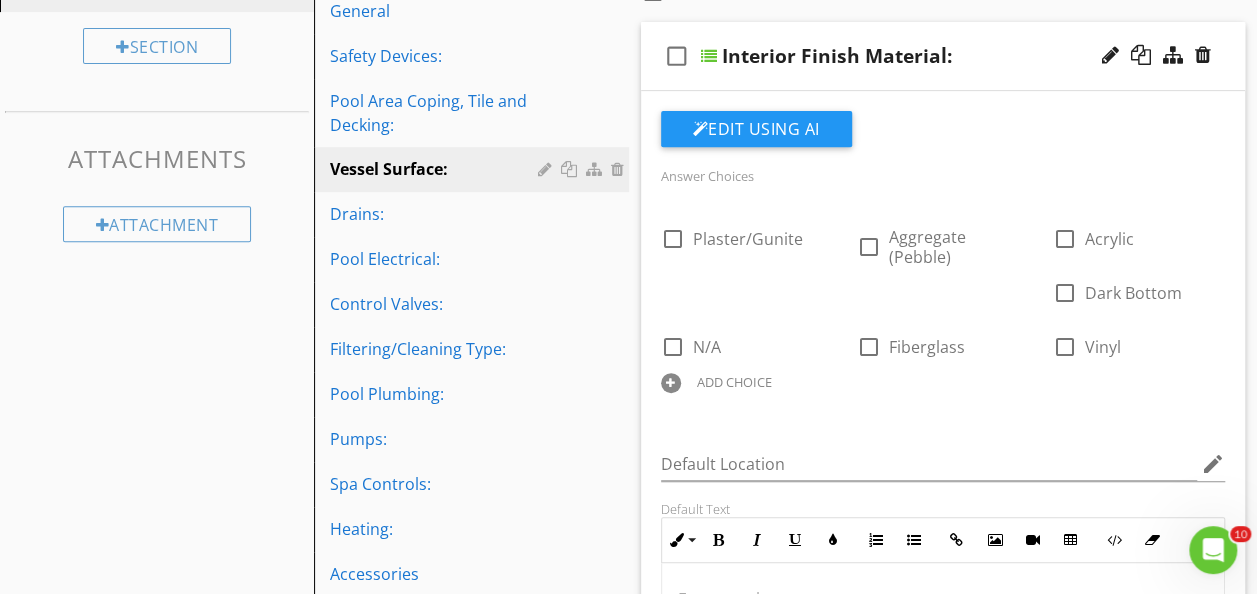 scroll, scrollTop: 367, scrollLeft: 0, axis: vertical 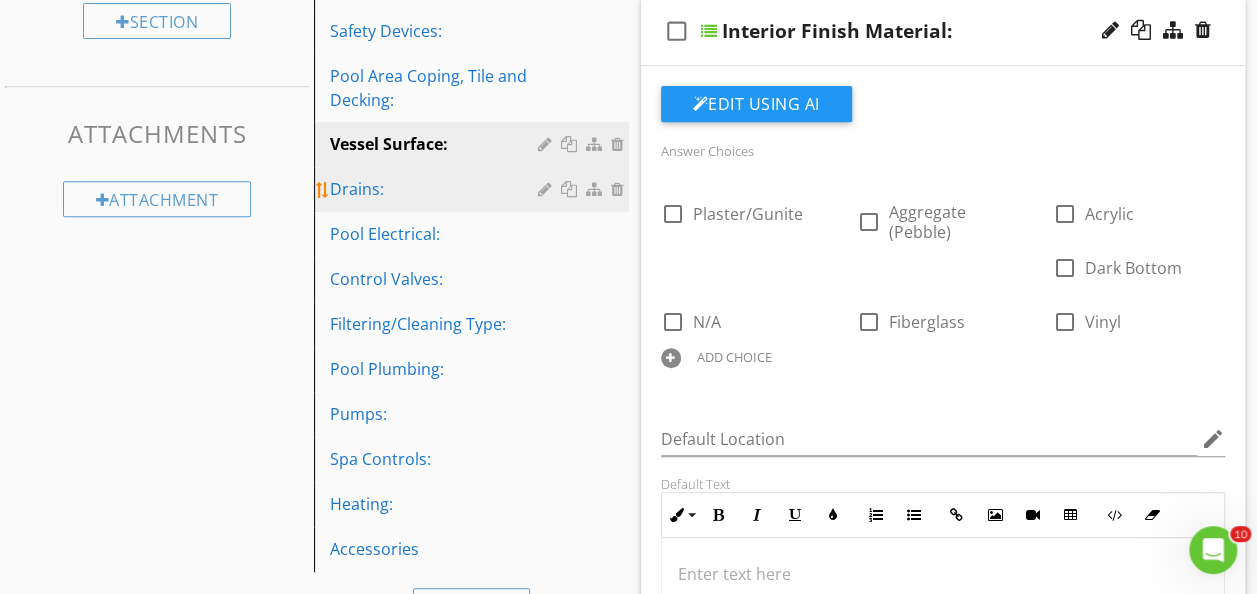 click on "Drains:" at bounding box center (436, 189) 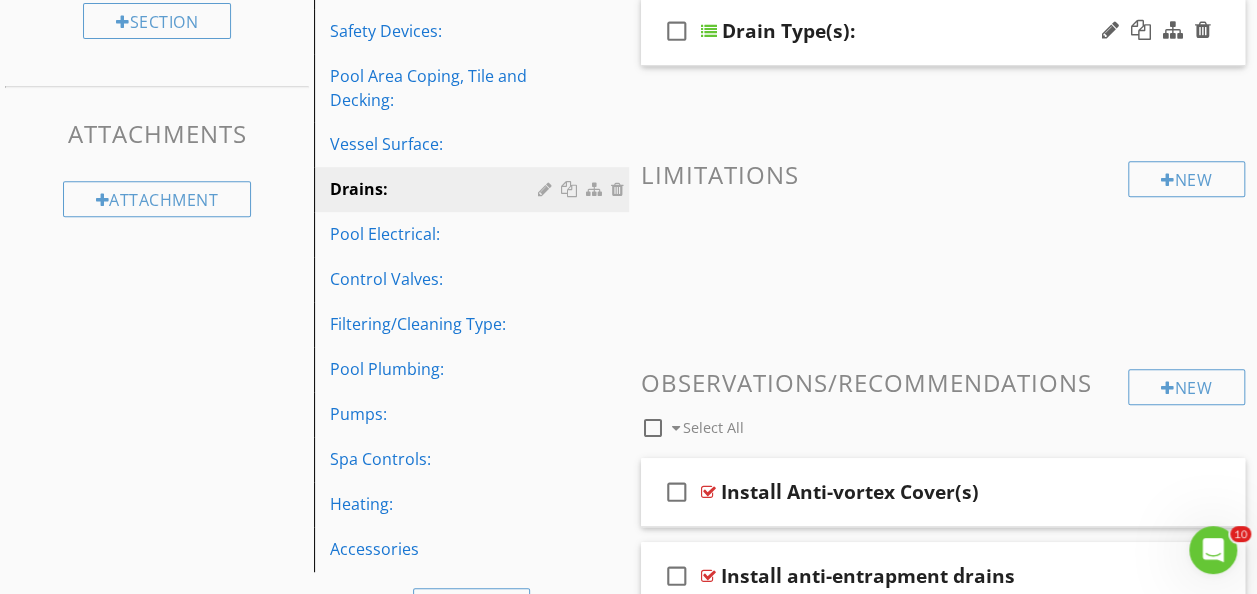 click on "check_box_outline_blank
Drain Type(s):" at bounding box center [943, 31] 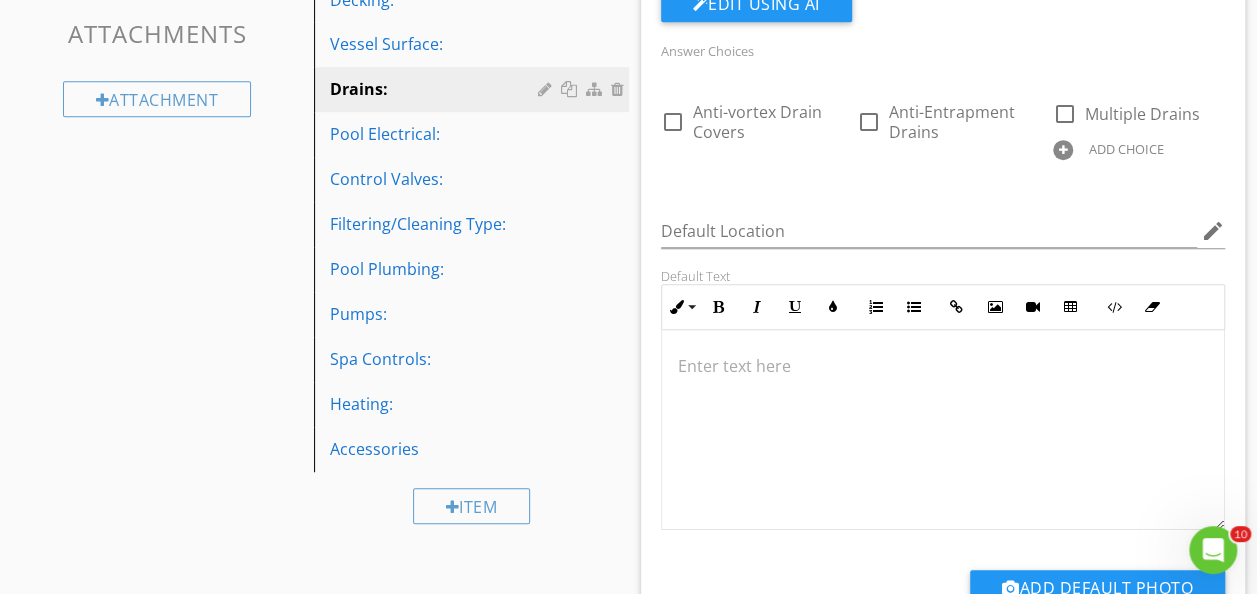 scroll, scrollTop: 367, scrollLeft: 0, axis: vertical 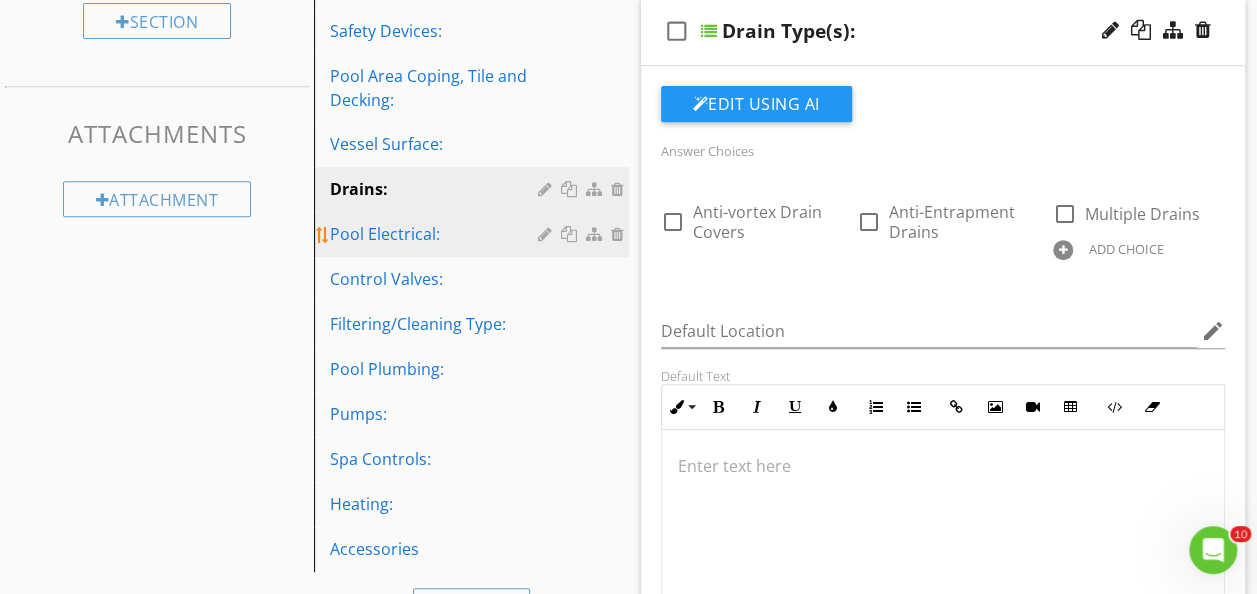 click on "Pool Electrical:" at bounding box center (436, 234) 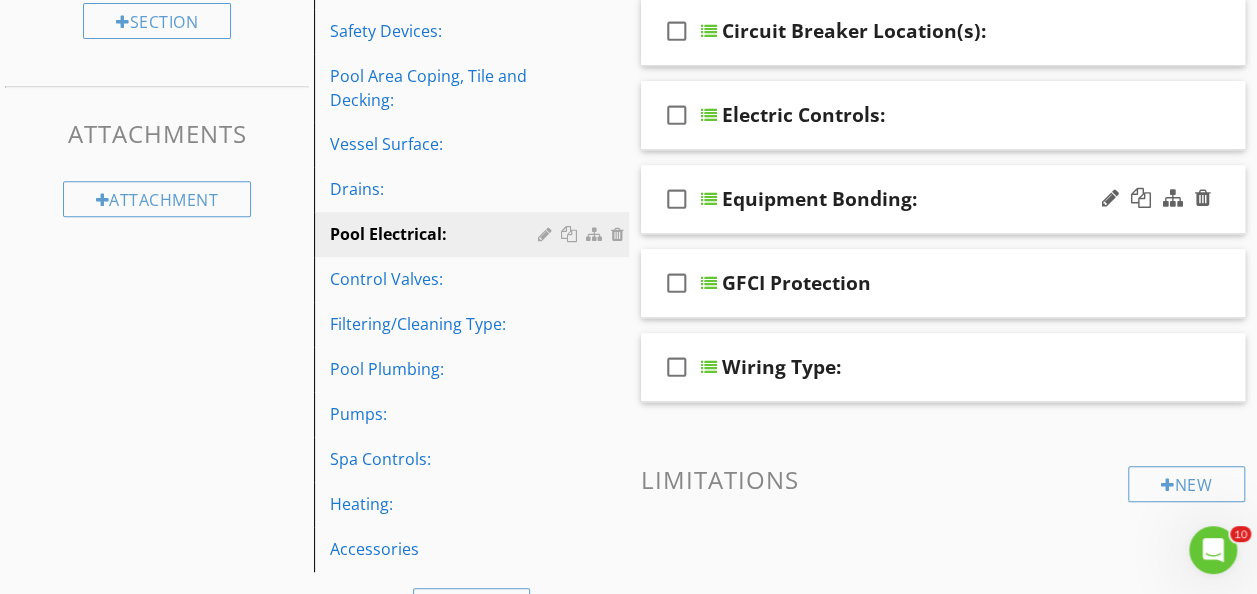 scroll, scrollTop: 267, scrollLeft: 0, axis: vertical 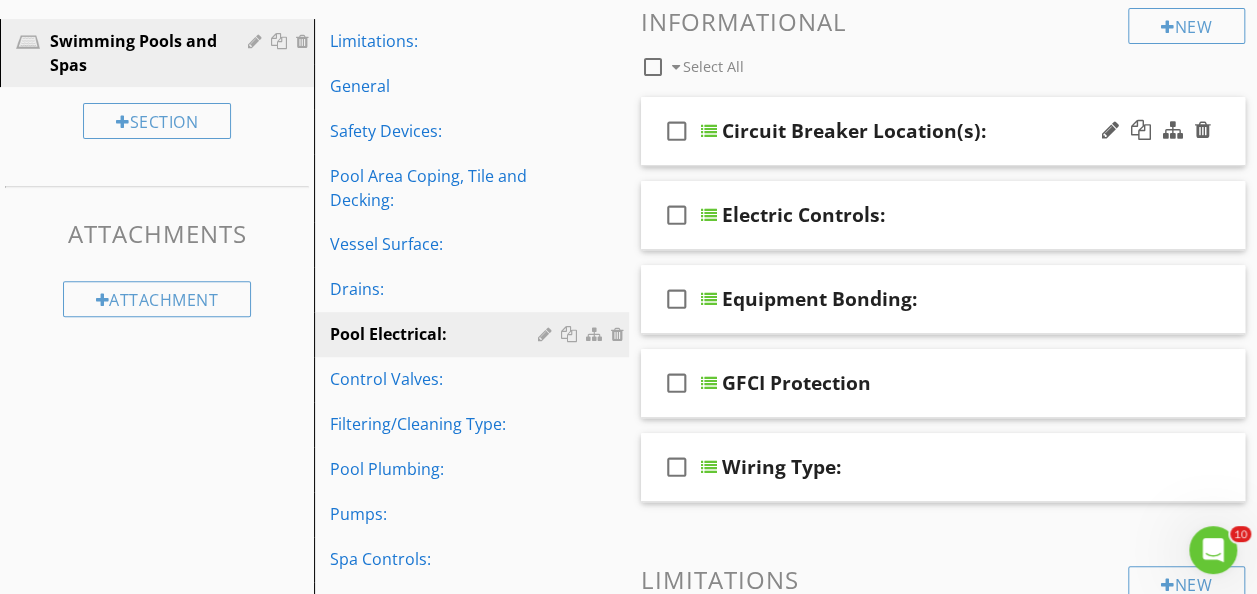 click on "Circuit Breaker Location(s):" at bounding box center (933, 131) 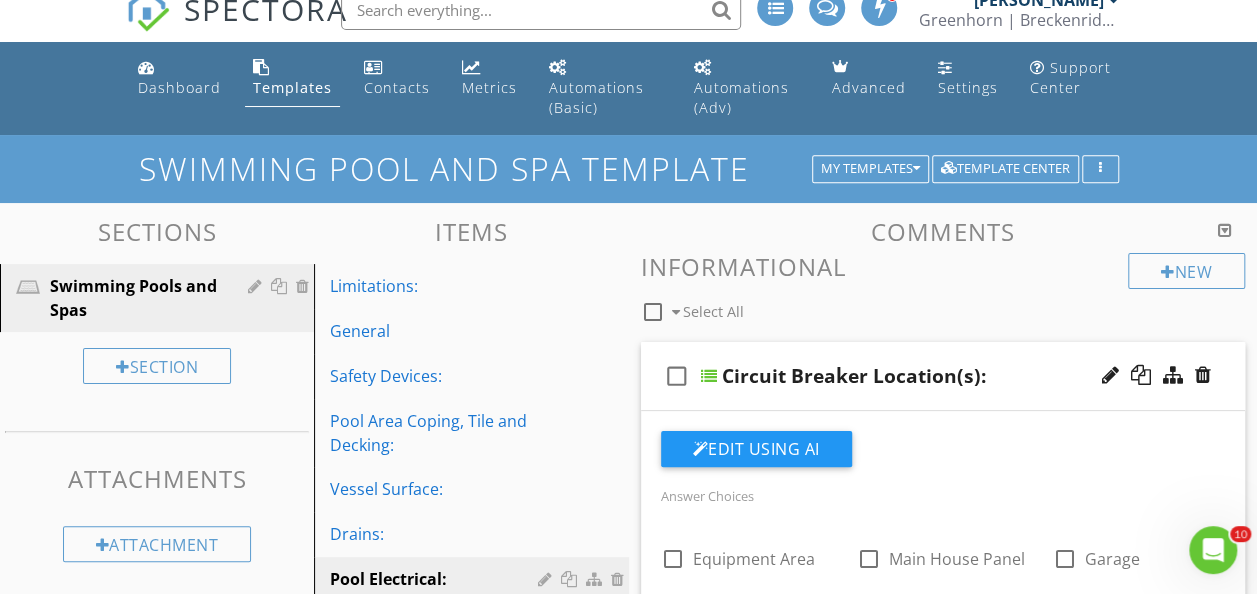 scroll, scrollTop: 0, scrollLeft: 0, axis: both 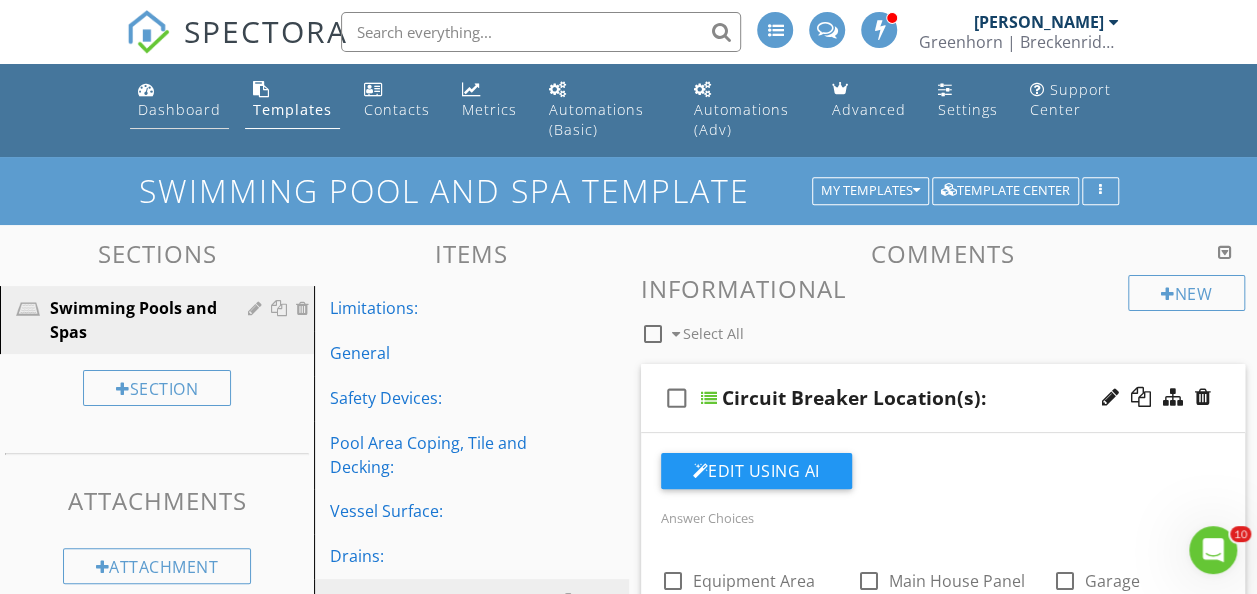 click on "Dashboard" at bounding box center [179, 109] 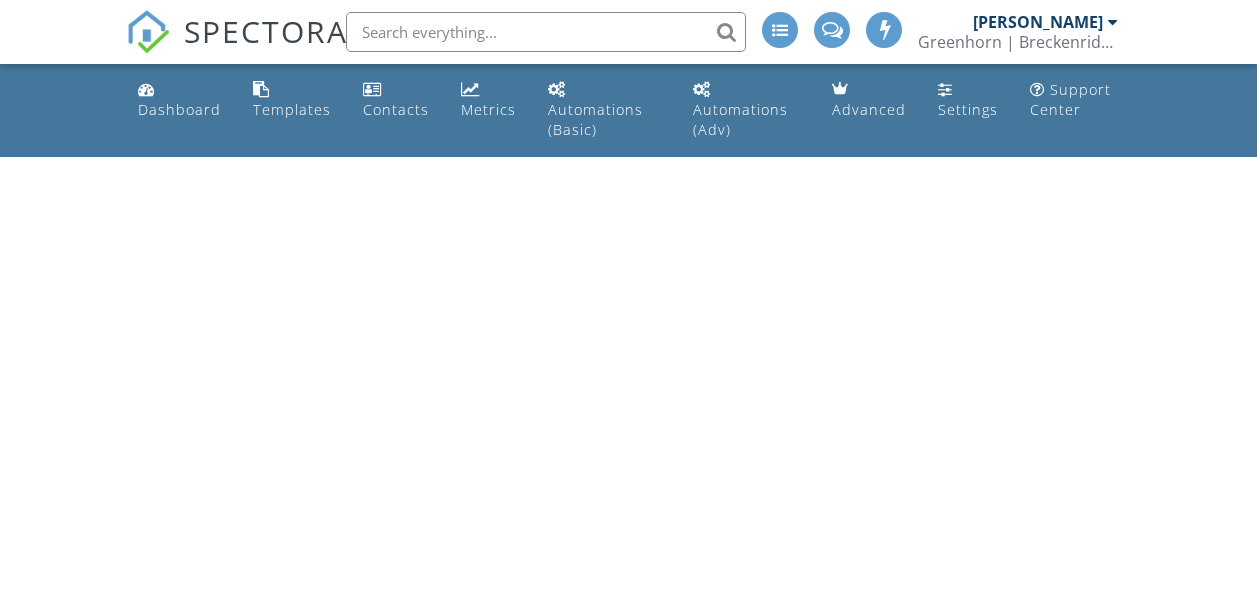 scroll, scrollTop: 0, scrollLeft: 0, axis: both 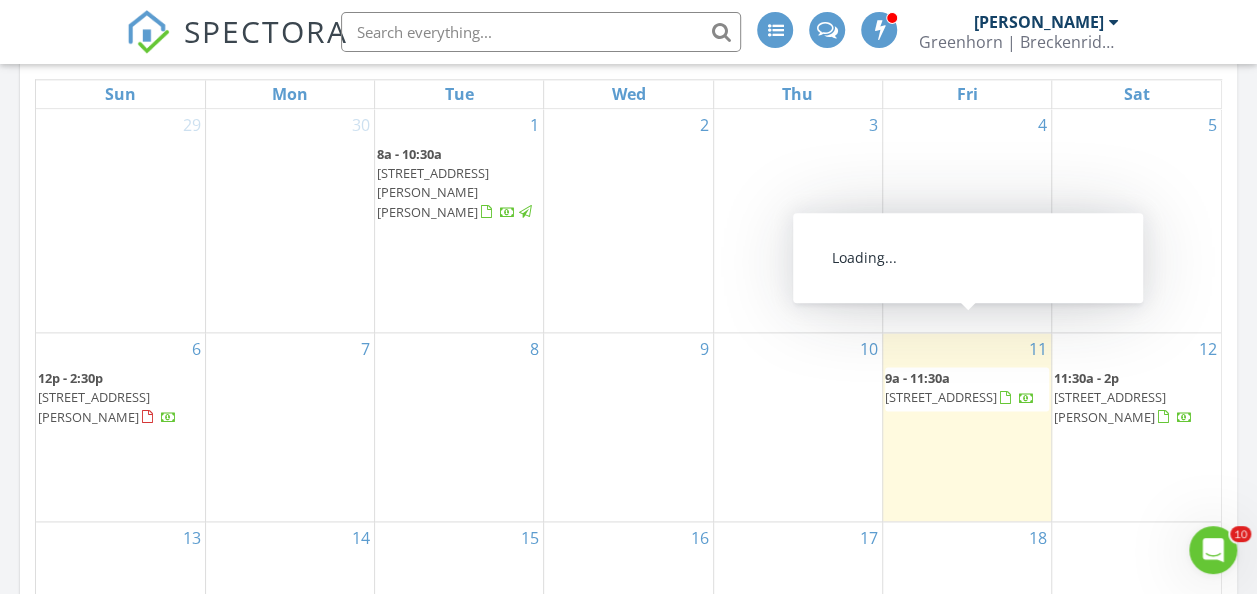 click on "928 Hermosa Ave, Ridgecrest 93555" at bounding box center (941, 397) 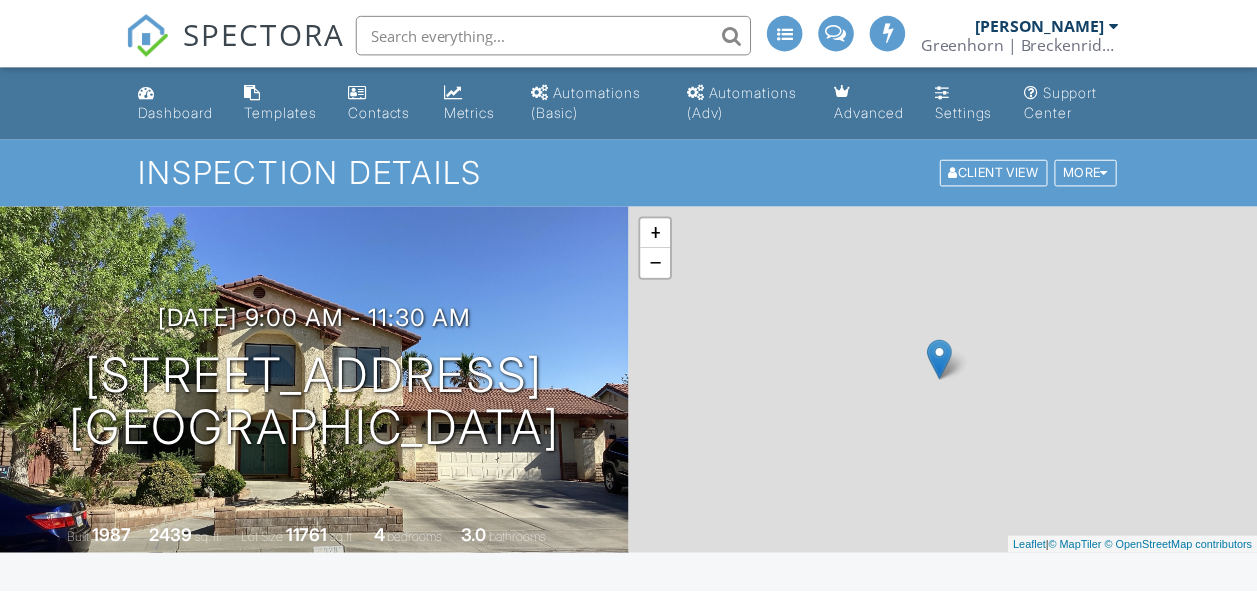 scroll, scrollTop: 0, scrollLeft: 0, axis: both 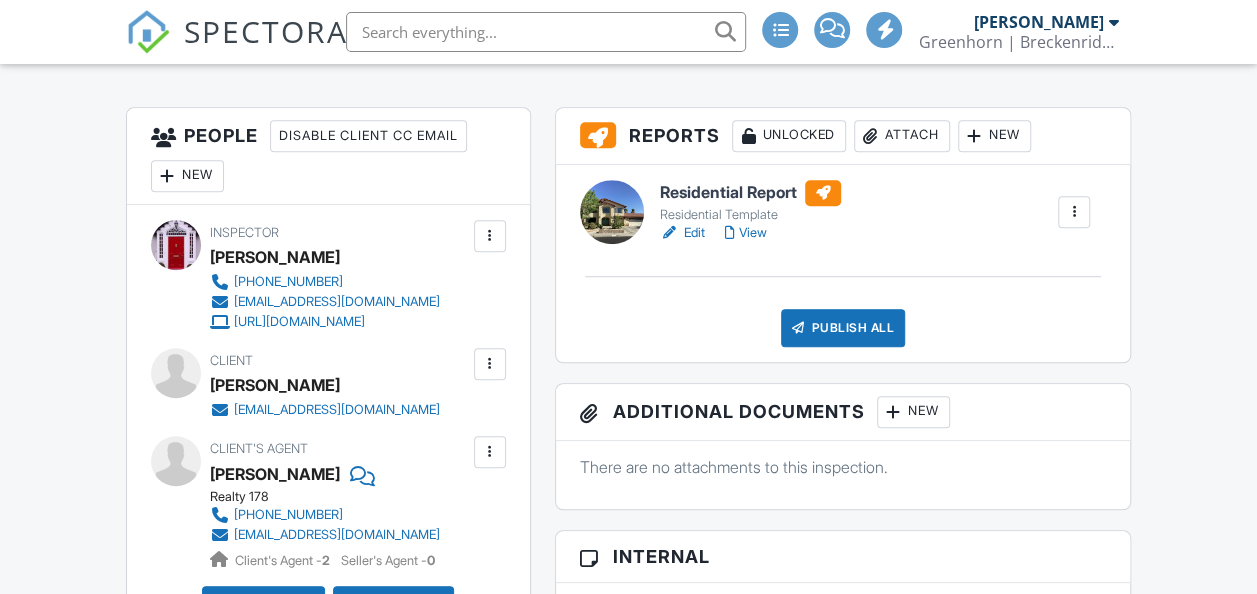 click on "Edit" at bounding box center [682, 233] 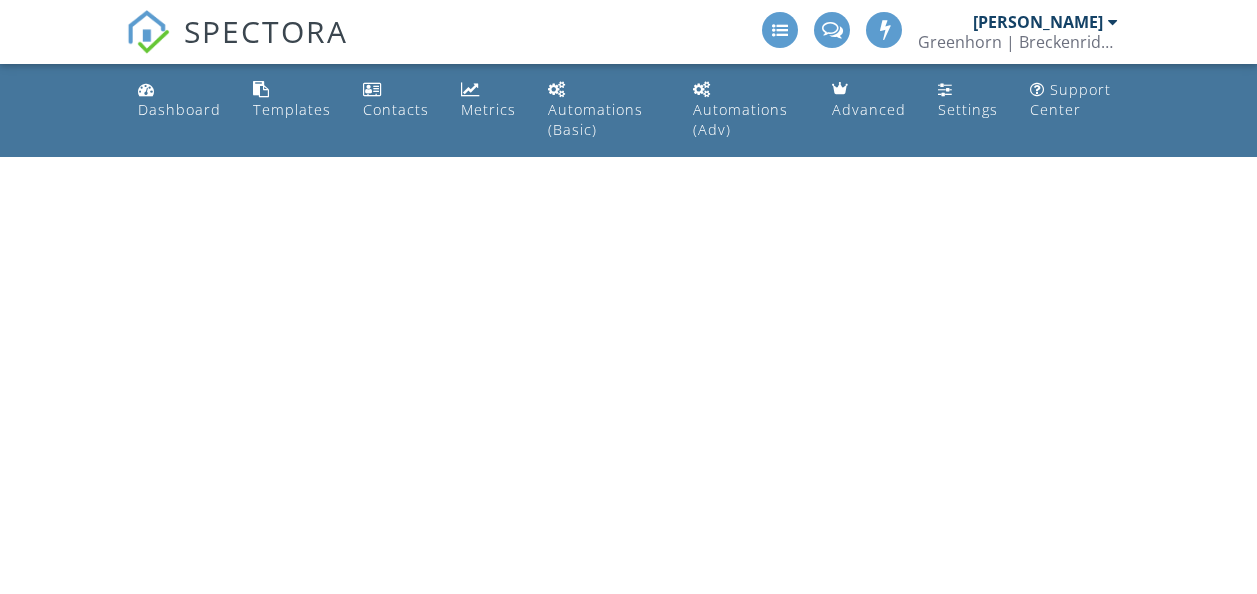 scroll, scrollTop: 0, scrollLeft: 0, axis: both 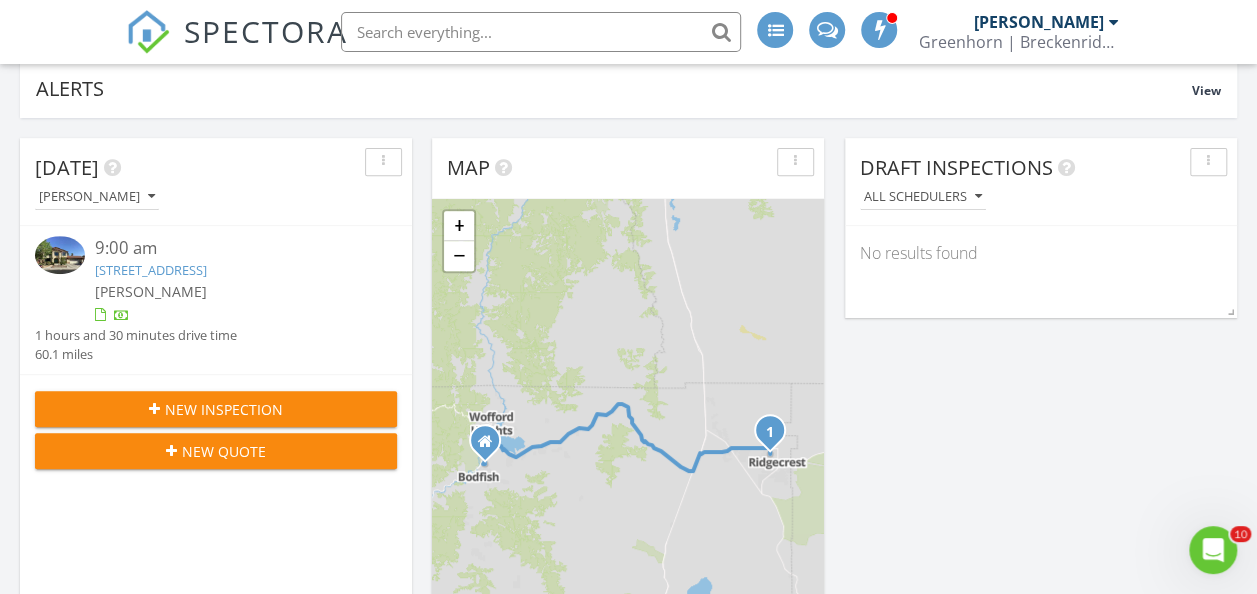 click on "928 Hermosa Ave, Ridgecrest, CA 93555" at bounding box center [151, 270] 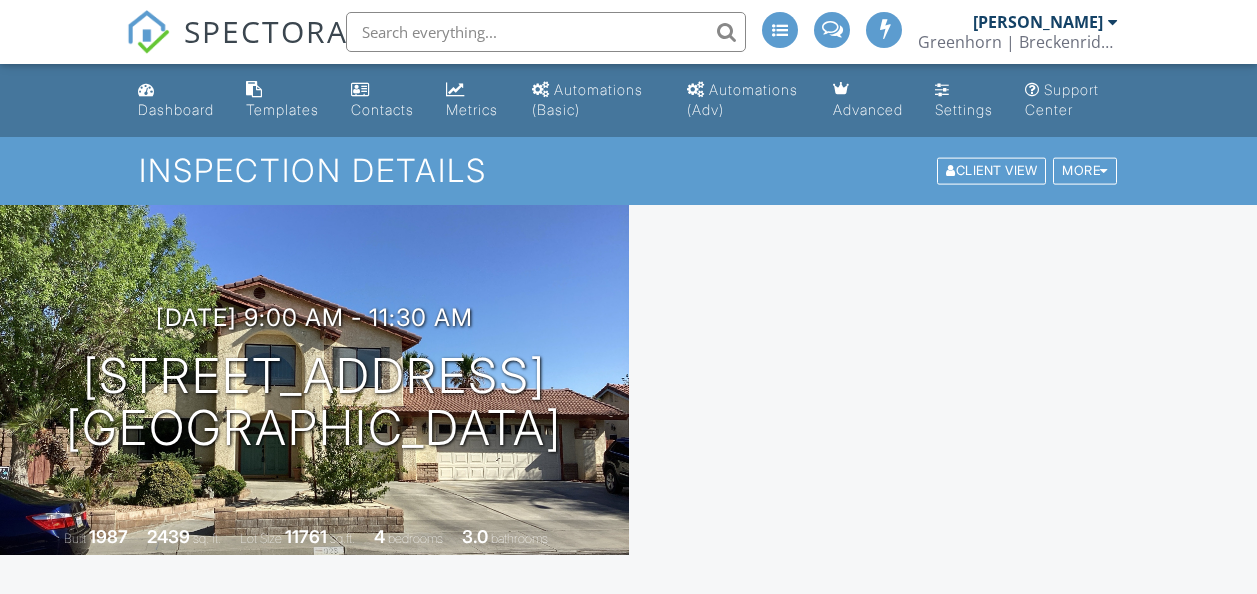 scroll, scrollTop: 0, scrollLeft: 0, axis: both 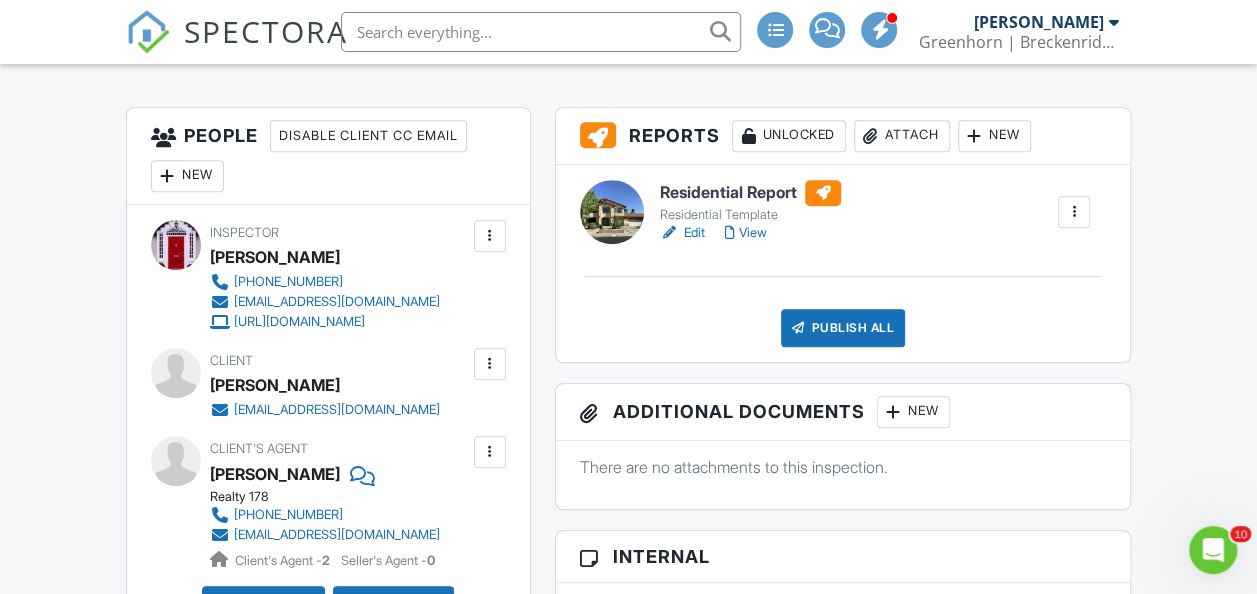 click on "New" at bounding box center [994, 136] 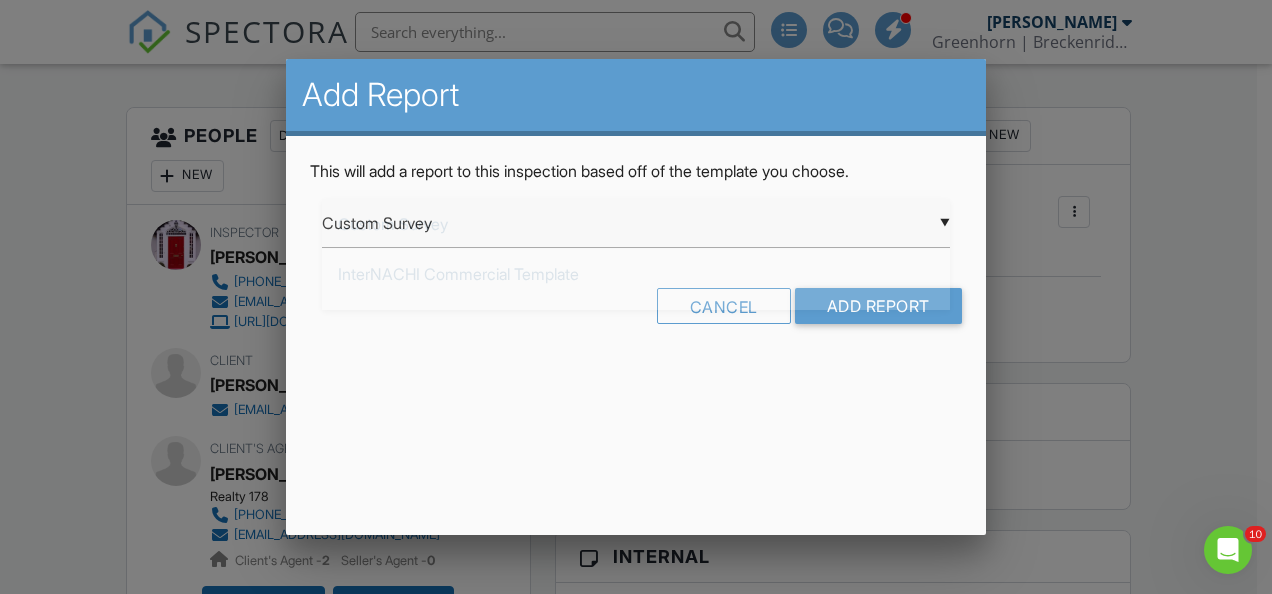 click on "▼ Custom Survey Custom Survey InterNACHI Commercial Template Manufactured Home Inspection Residential Template Room-by-Room Residential Template Swimming Pool and Spa Template Mold Inspection Chimney Inspection & Cleaning Report Custom Survey
InterNACHI Commercial Template
Manufactured Home Inspection
Residential Template
Room-by-Room Residential Template
Swimming Pool and Spa Template
Mold Inspection
Chimney Inspection & Cleaning Report" at bounding box center [636, 223] 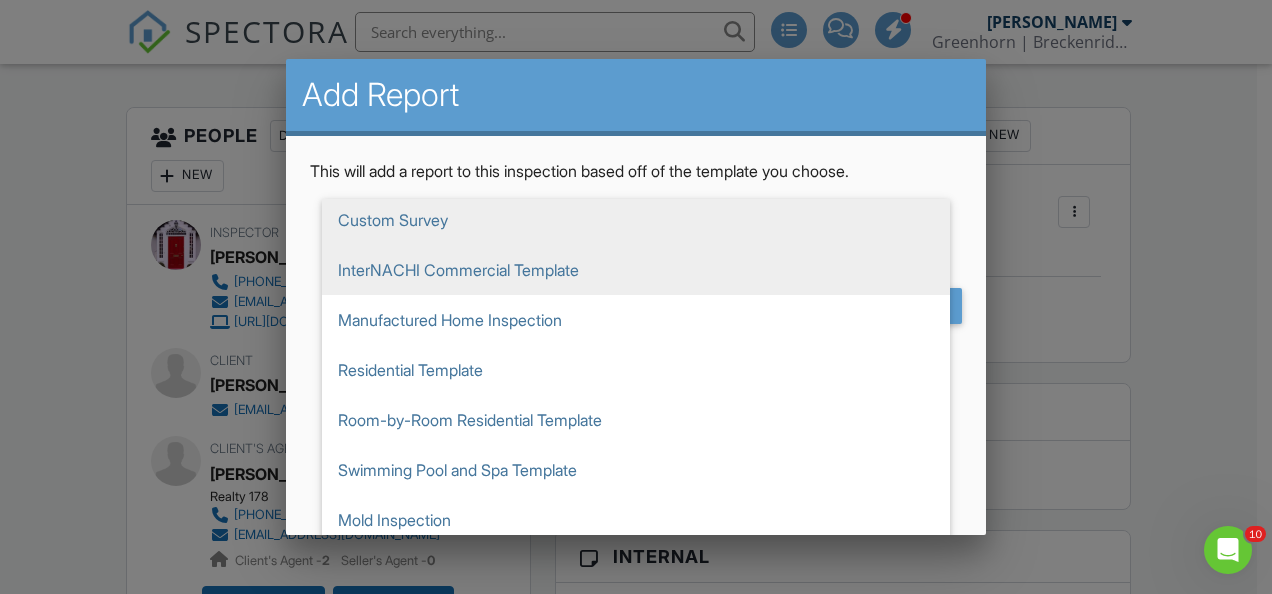 scroll, scrollTop: 4, scrollLeft: 0, axis: vertical 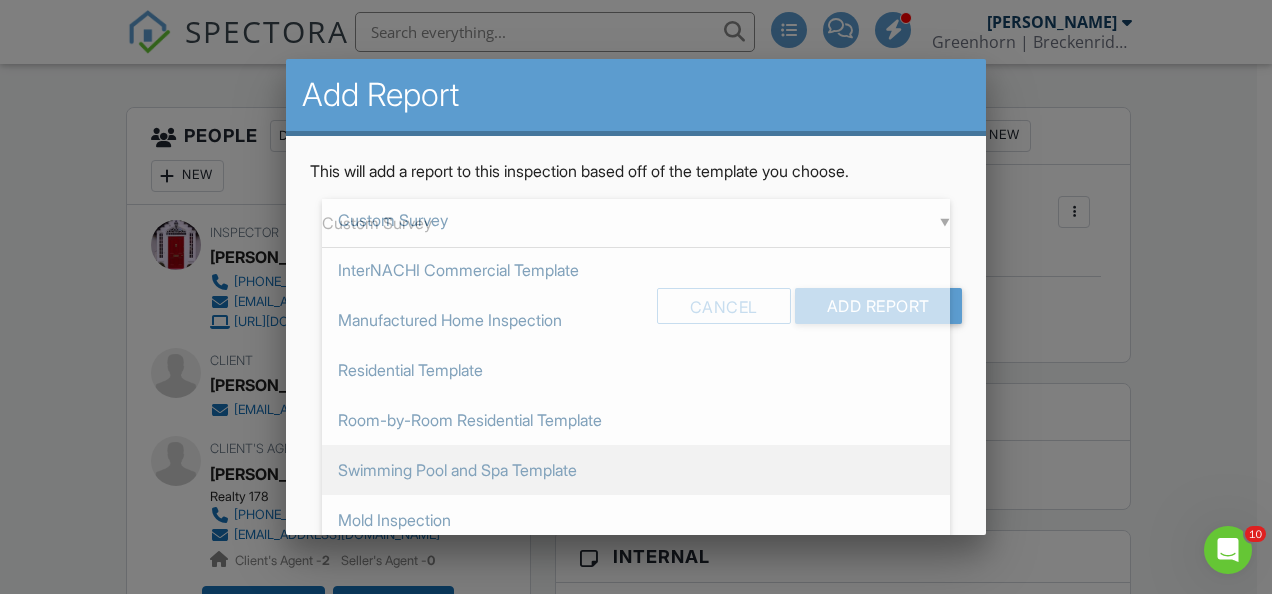 click on "Swimming Pool and Spa Template" at bounding box center [636, 470] 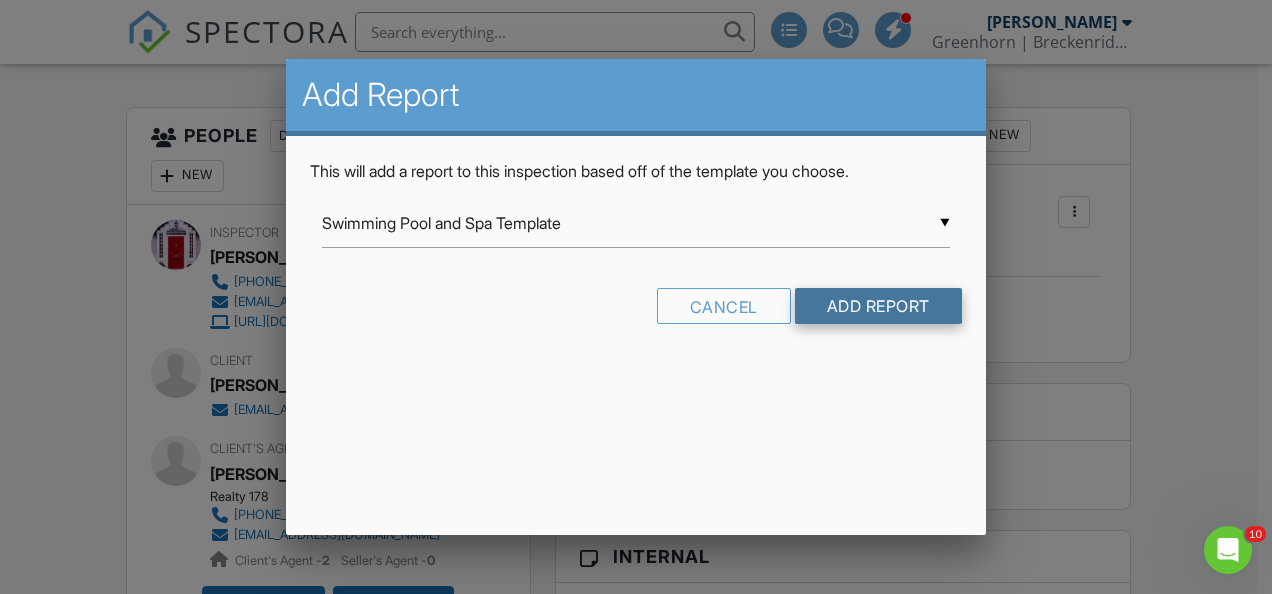 click on "Add Report" at bounding box center (878, 306) 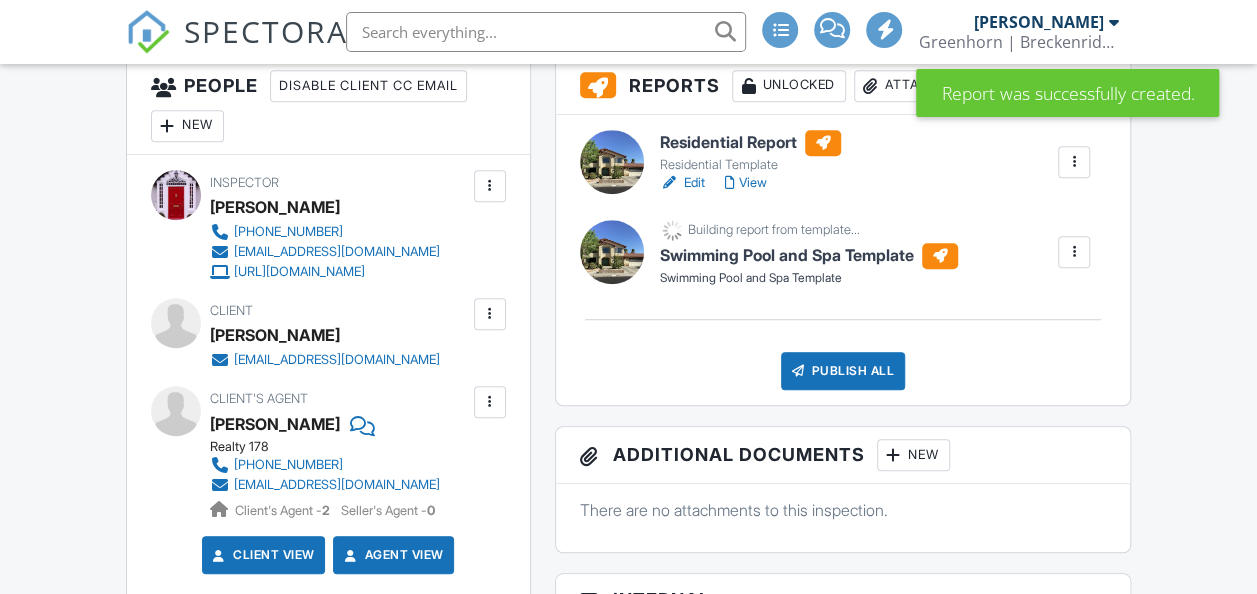 scroll, scrollTop: 600, scrollLeft: 0, axis: vertical 